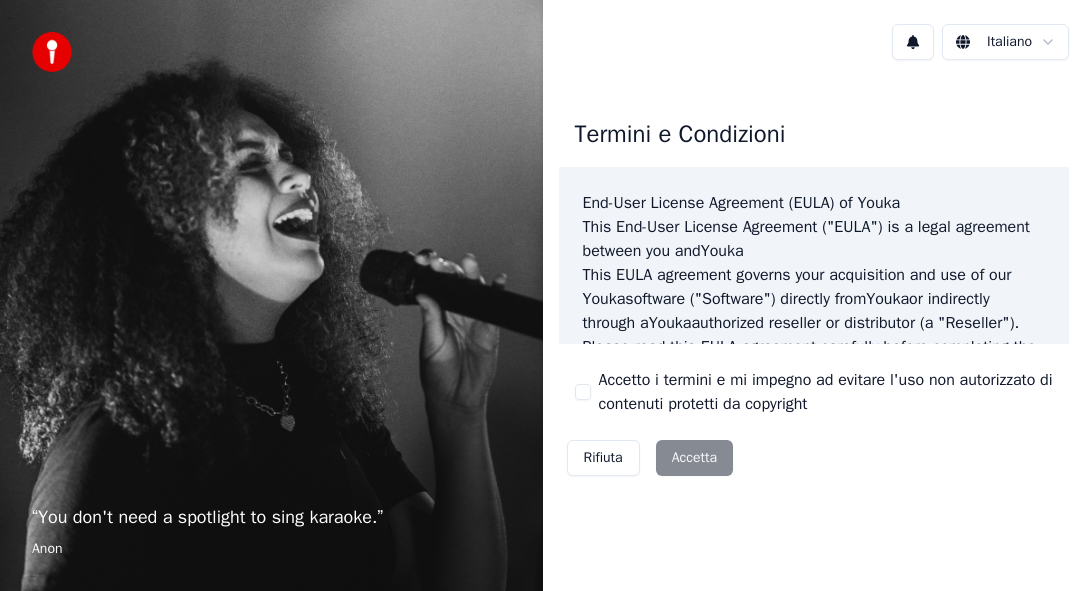 scroll, scrollTop: 0, scrollLeft: 0, axis: both 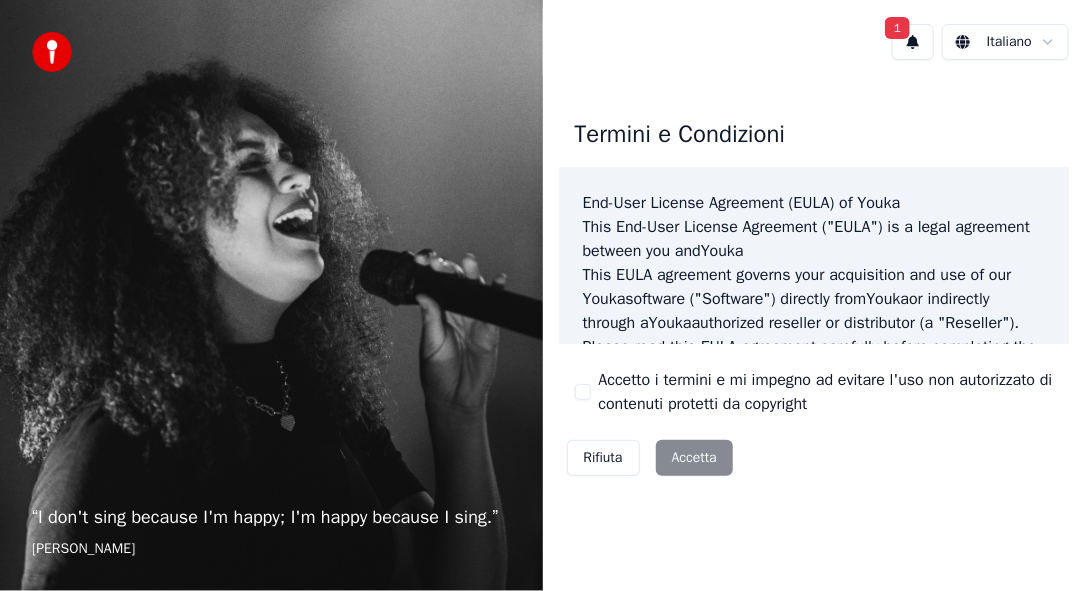 click on "Rifiuta Accetta" at bounding box center (650, 458) 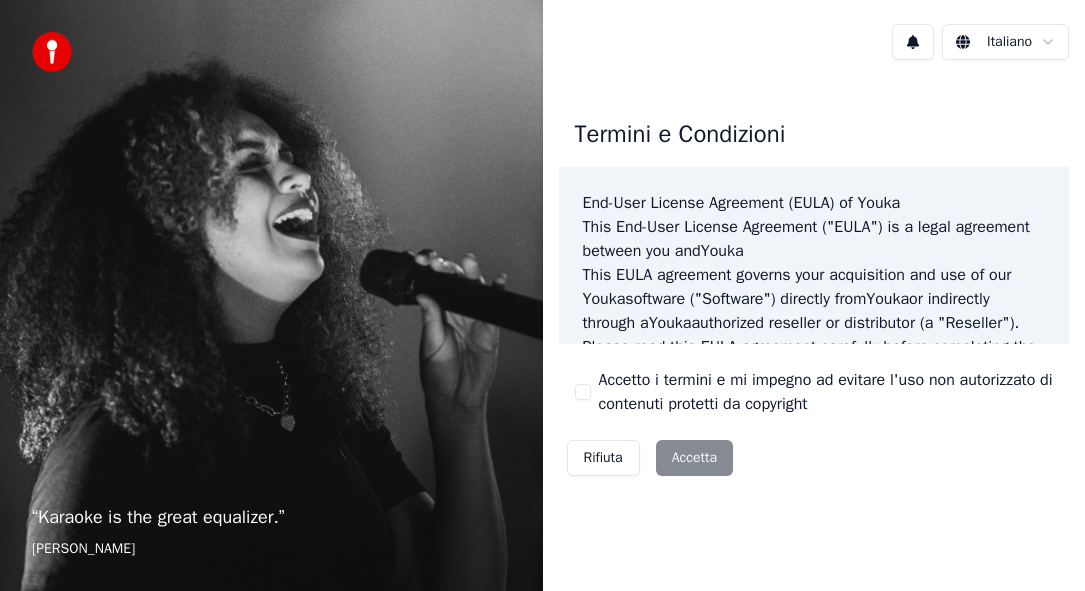 scroll, scrollTop: 0, scrollLeft: 0, axis: both 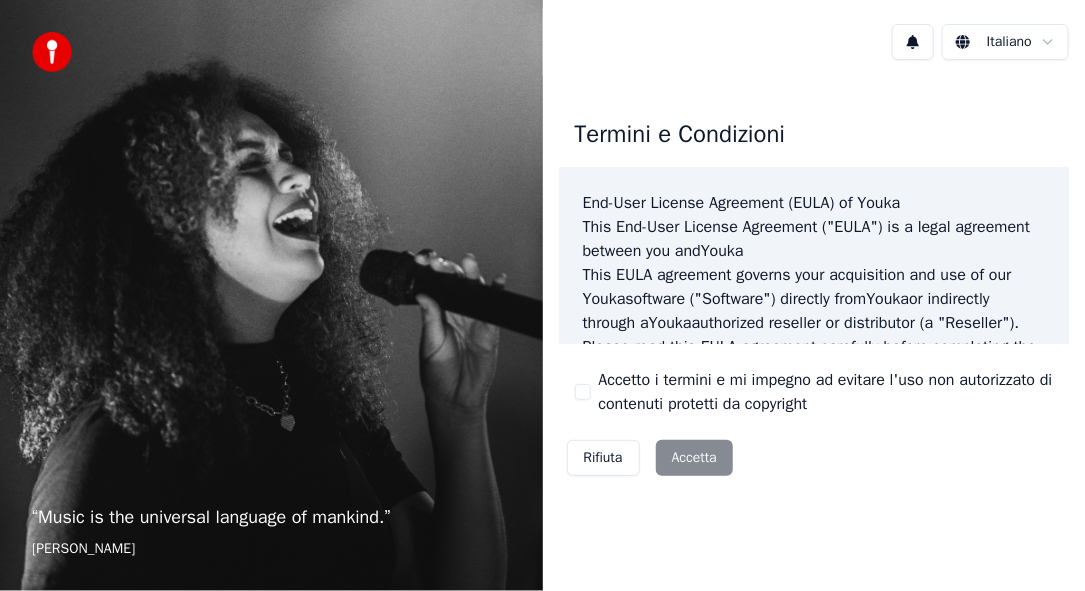 click on "Rifiuta Accetta" at bounding box center (650, 458) 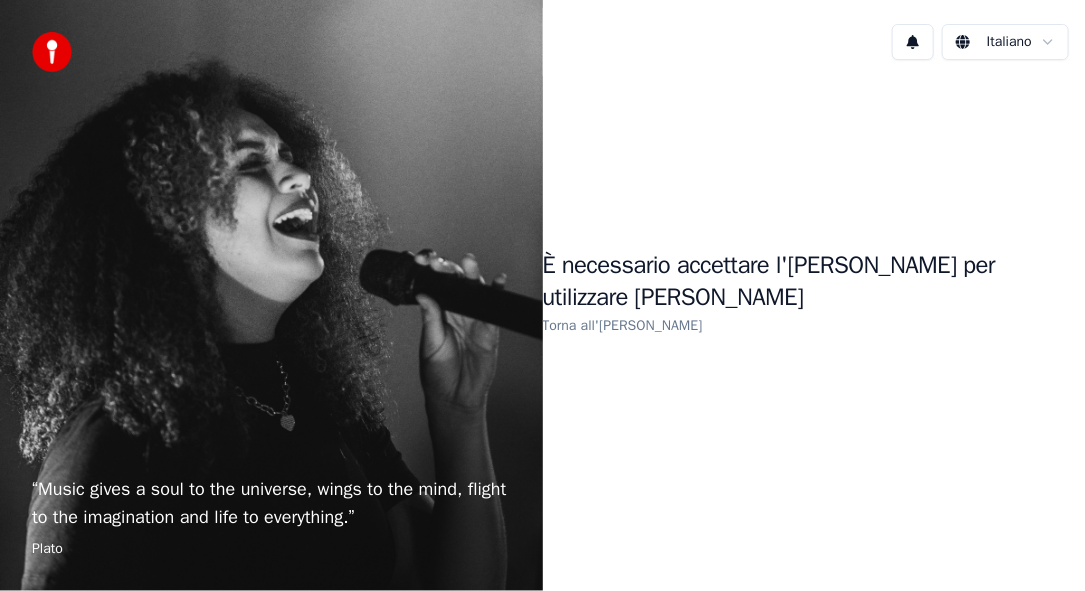 click on "Plato" at bounding box center [271, 549] 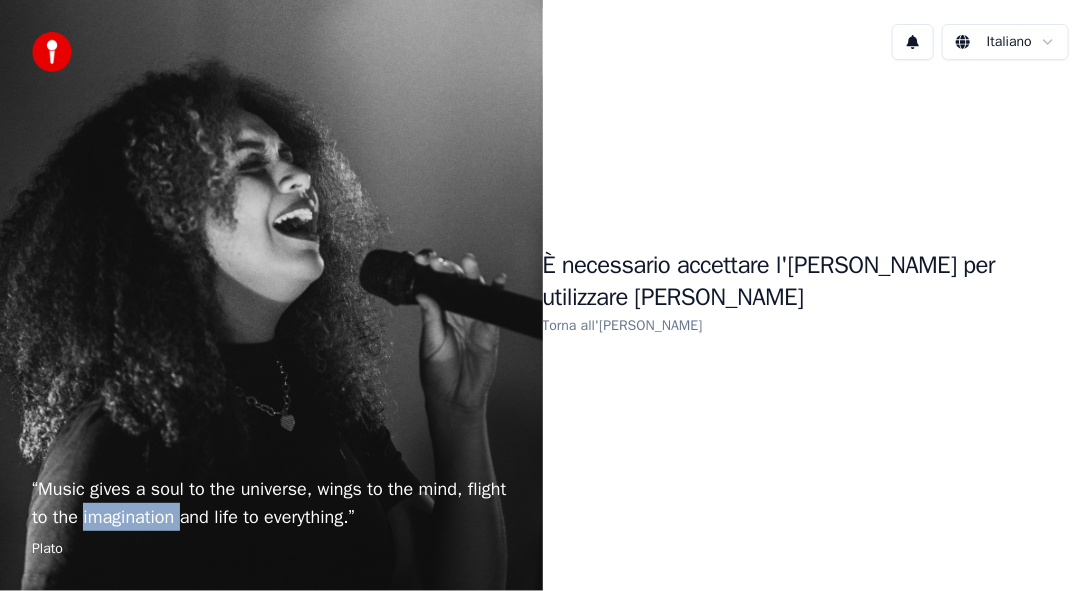 drag, startPoint x: 156, startPoint y: 510, endPoint x: 246, endPoint y: 494, distance: 91.411156 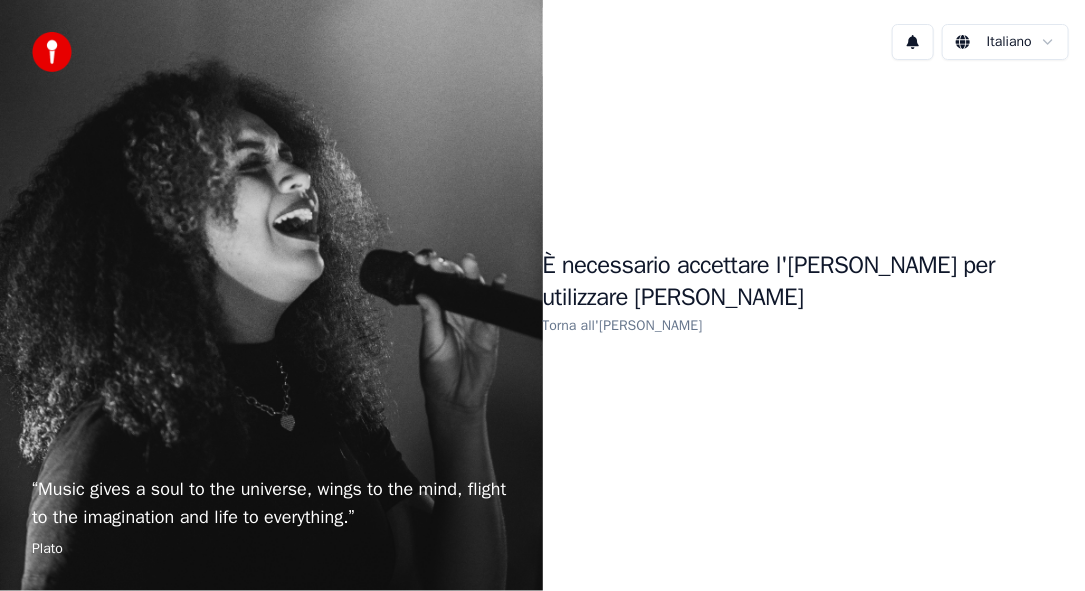 click on "“ Music gives a soul to the universe, wings to the mind, flight to the imagination and life to everything. ”" at bounding box center [271, 503] 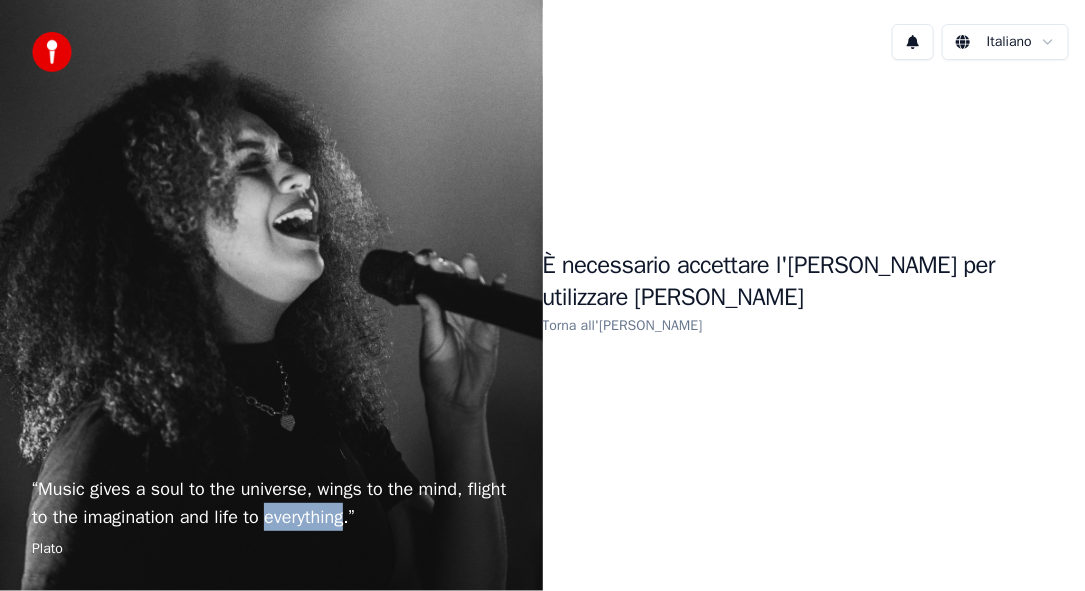 click on "“ Music gives a soul to the universe, wings to the mind, flight to the imagination and life to everything. ”" at bounding box center (271, 503) 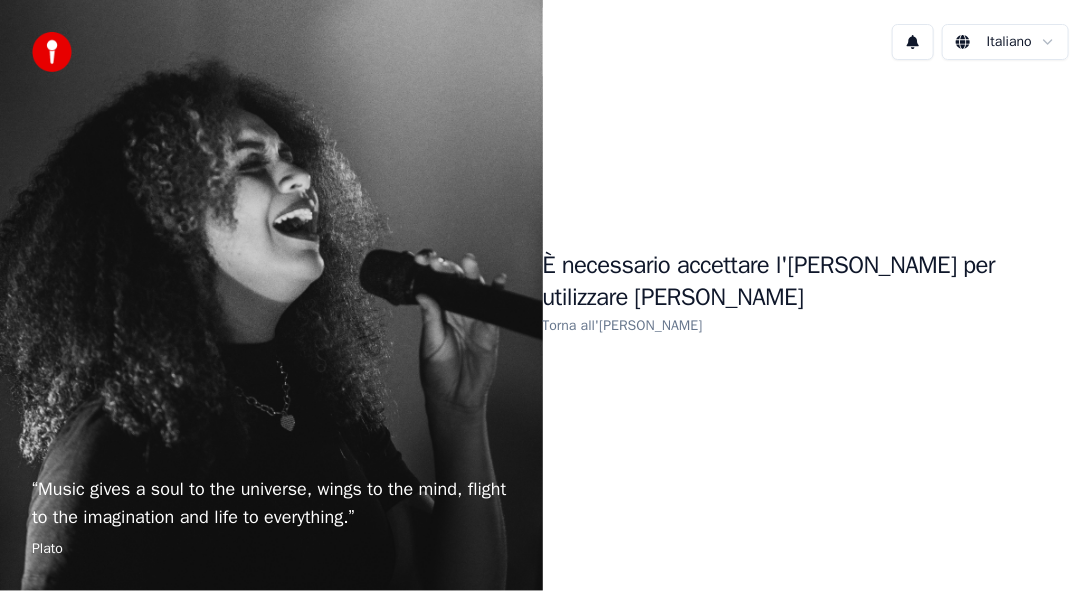 click on "“ Music gives a soul to the universe, wings to the mind, flight to the imagination and life to everything. ”" at bounding box center (271, 503) 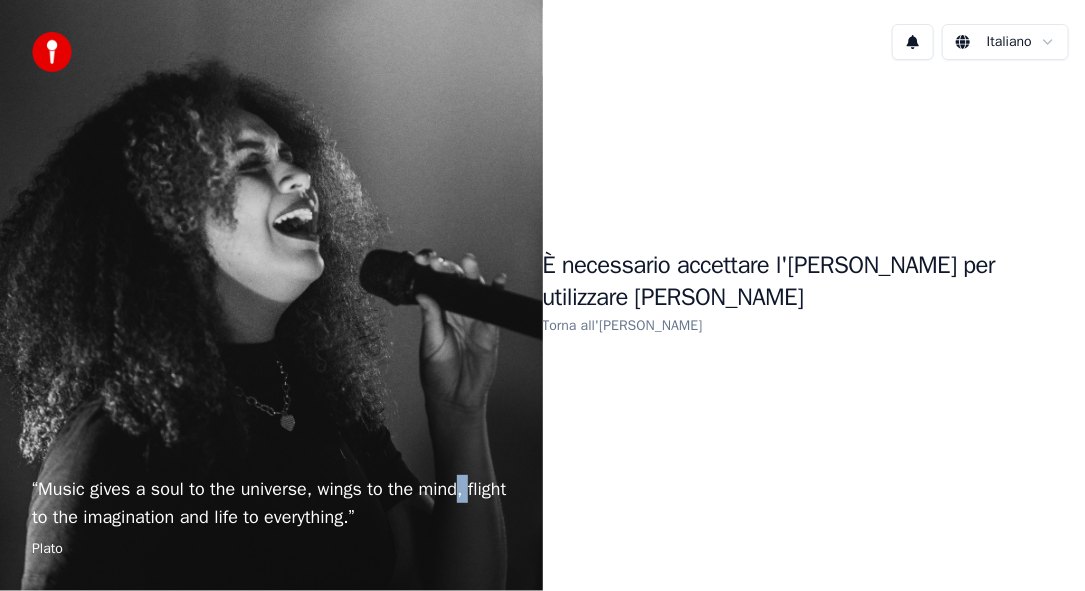 click on "“ Music gives a soul to the universe, wings to the mind, flight to the imagination and life to everything. ”" at bounding box center (271, 503) 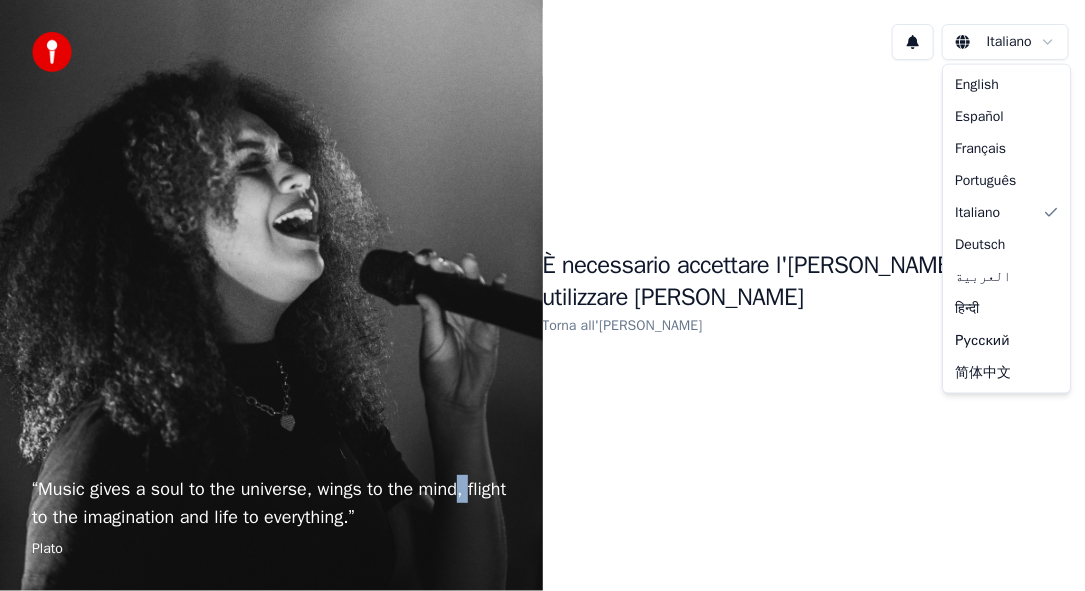 click on "“ Music gives a soul to the universe, wings to the mind, flight to the imagination and life to everything. ” Plato Italiano È necessario accettare l'[PERSON_NAME] per utilizzare Youka Torna all'[PERSON_NAME] English Español Français Português Italiano Deutsch العربية हिन्दी Русский 简体中文" at bounding box center [542, 295] 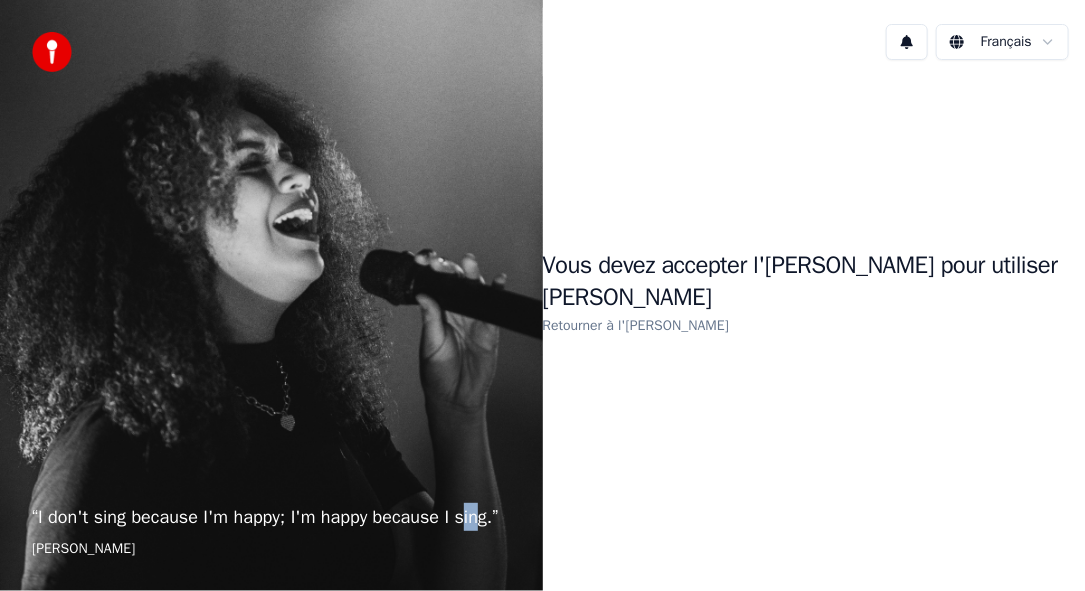 click on "Retourner à l'[PERSON_NAME]" at bounding box center [636, 325] 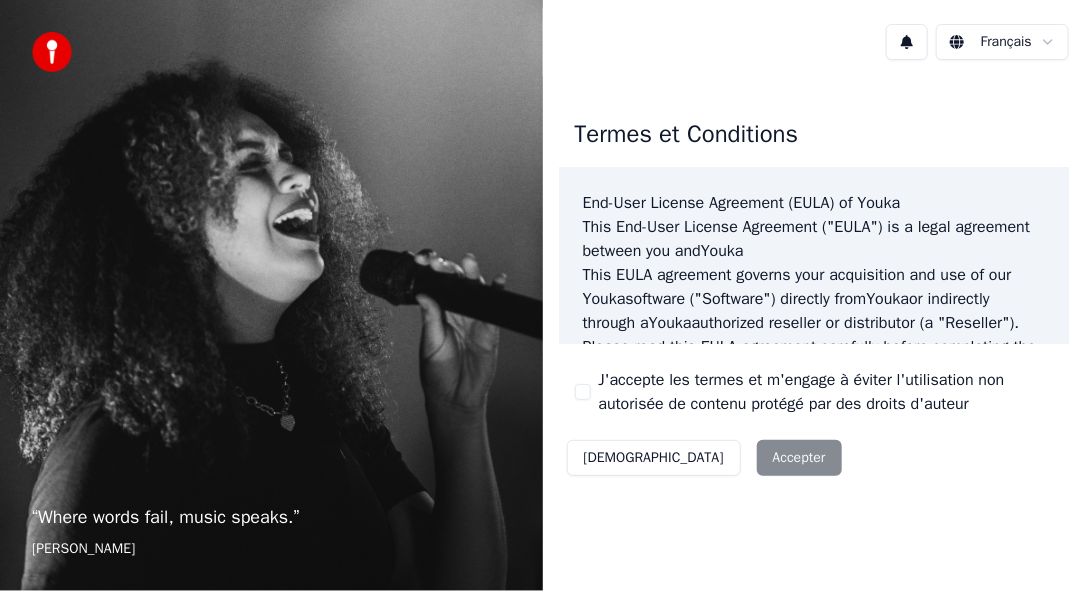 click on "Décliner Accepter" at bounding box center [704, 458] 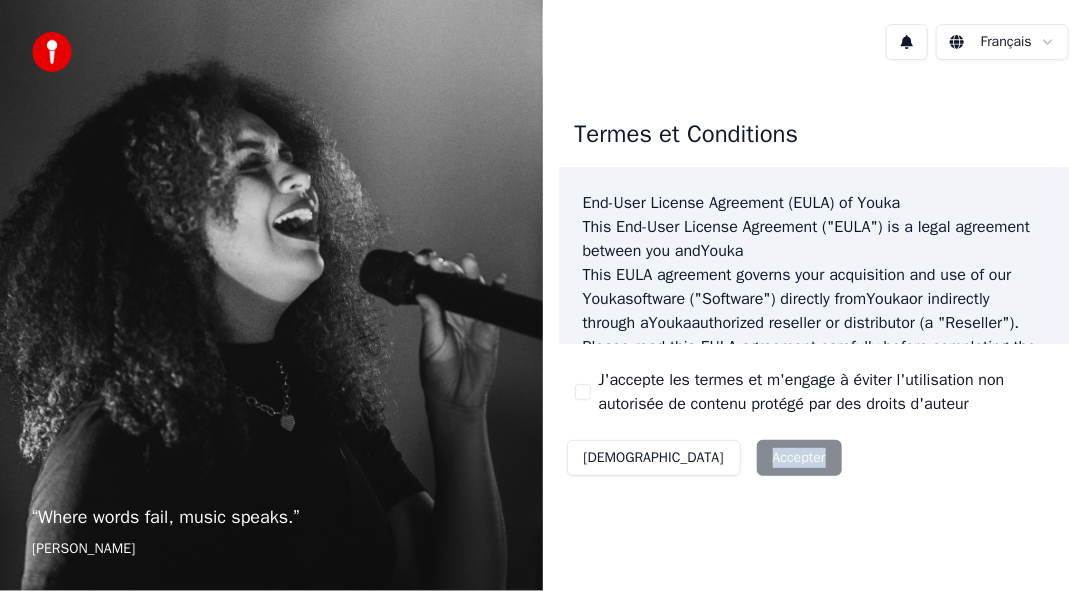 click on "Décliner Accepter" at bounding box center (704, 458) 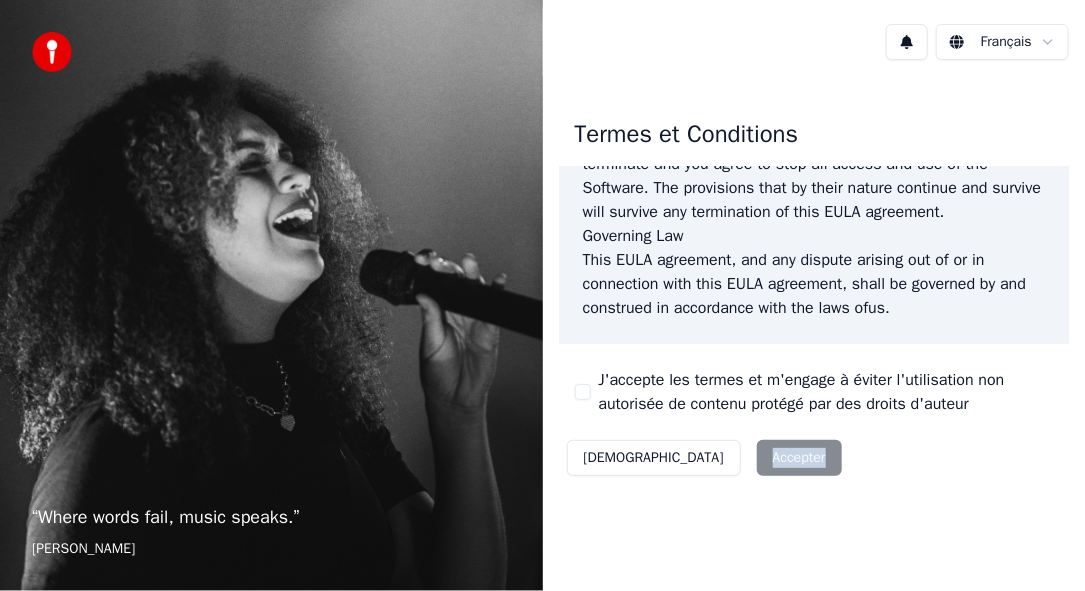 scroll, scrollTop: 1693, scrollLeft: 0, axis: vertical 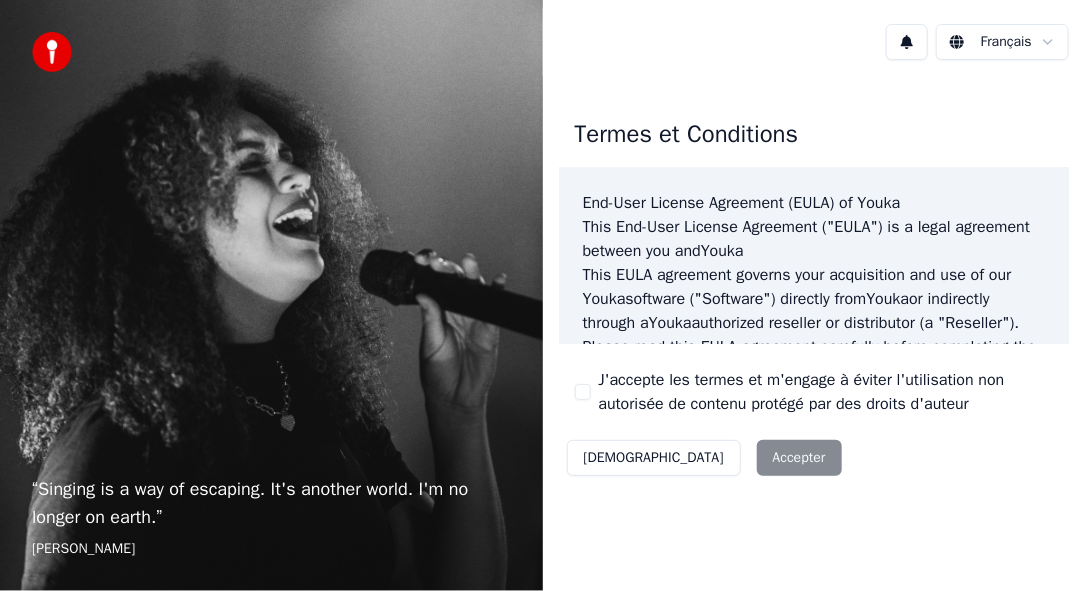drag, startPoint x: 852, startPoint y: 357, endPoint x: 568, endPoint y: 251, distance: 303.13693 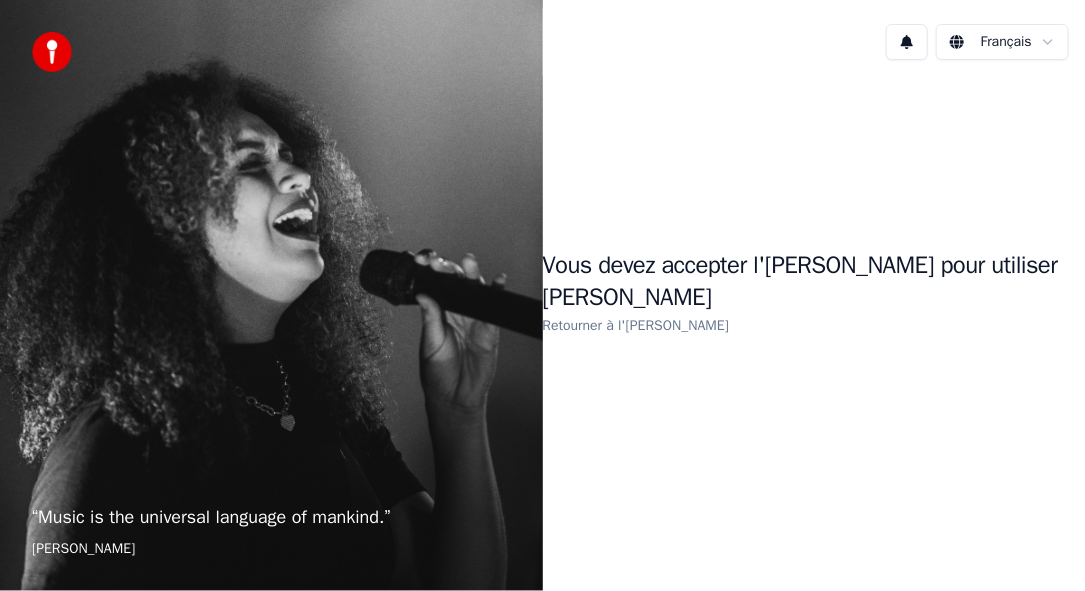 click on "Retourner à l'[PERSON_NAME]" at bounding box center (636, 325) 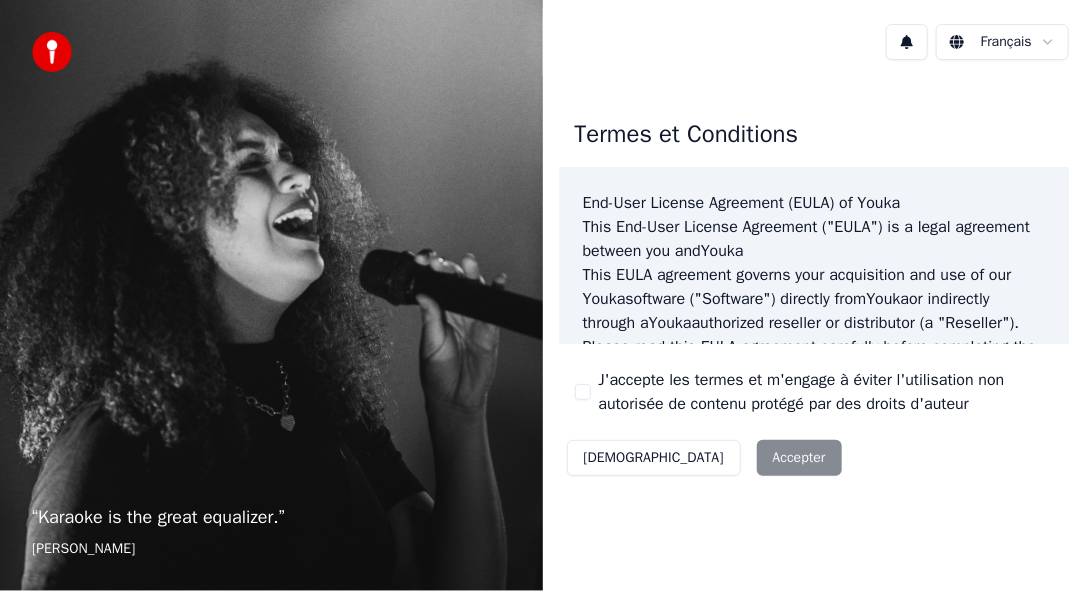 click on "Décliner Accepter" at bounding box center (704, 458) 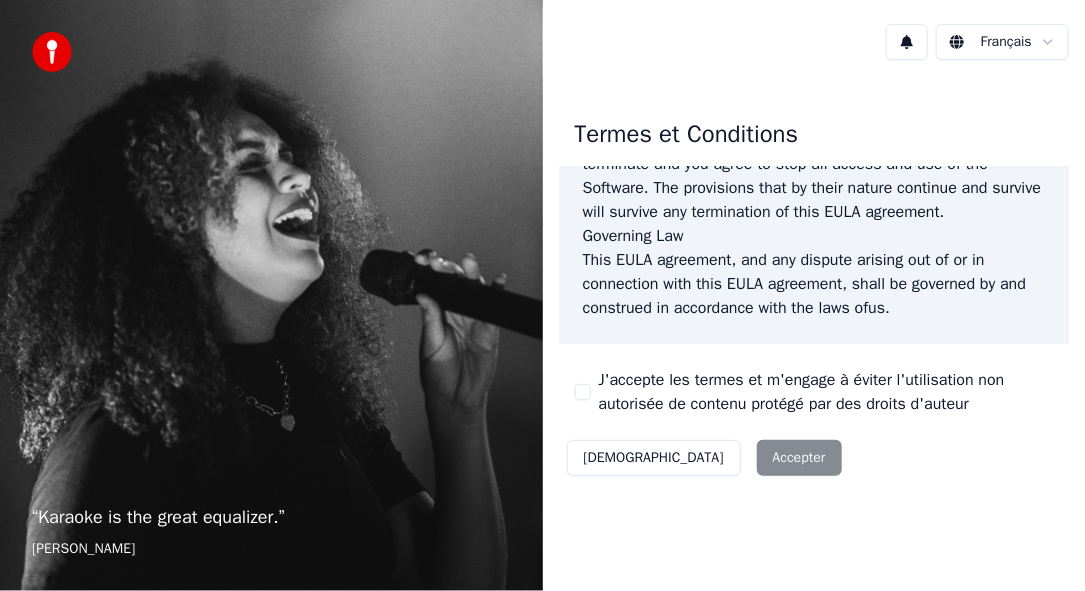 scroll, scrollTop: 1693, scrollLeft: 0, axis: vertical 